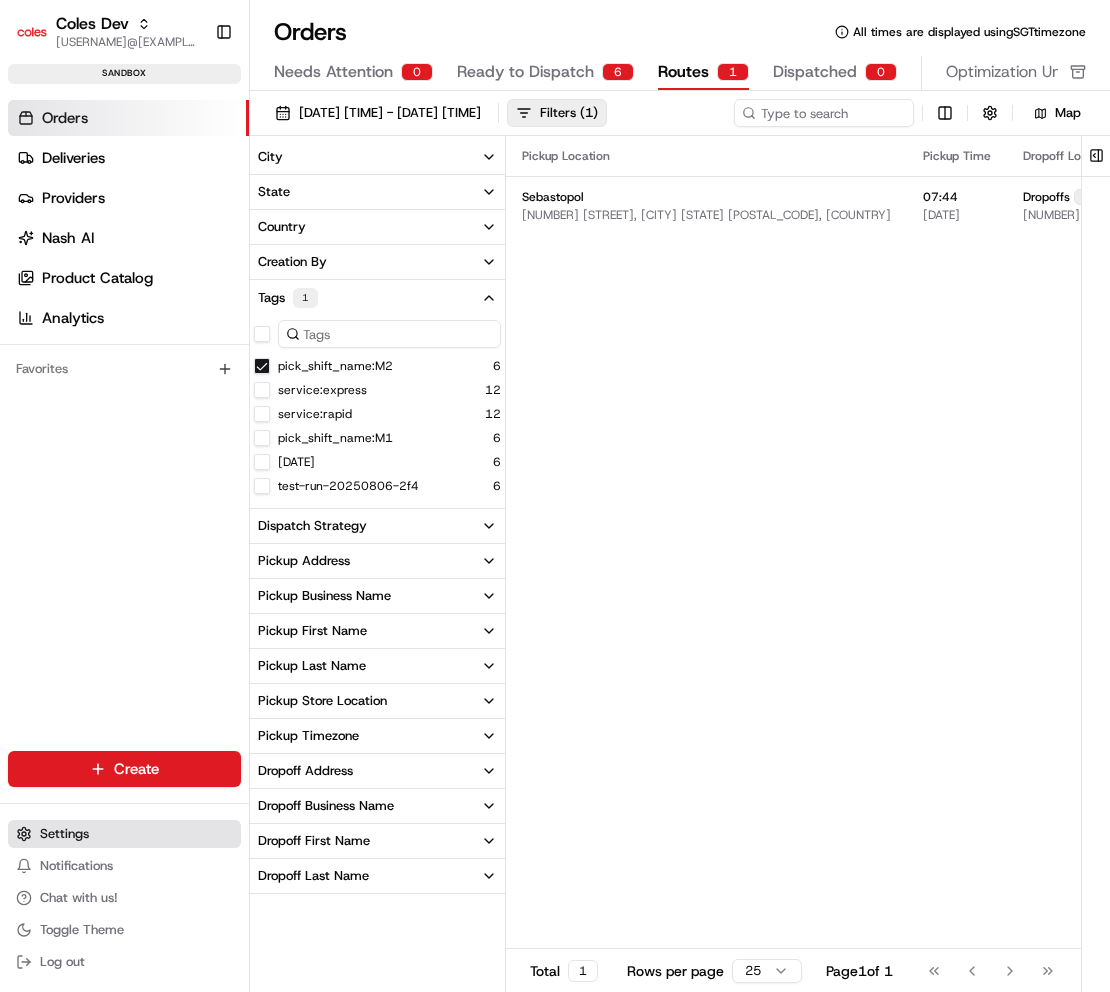 scroll, scrollTop: 0, scrollLeft: 0, axis: both 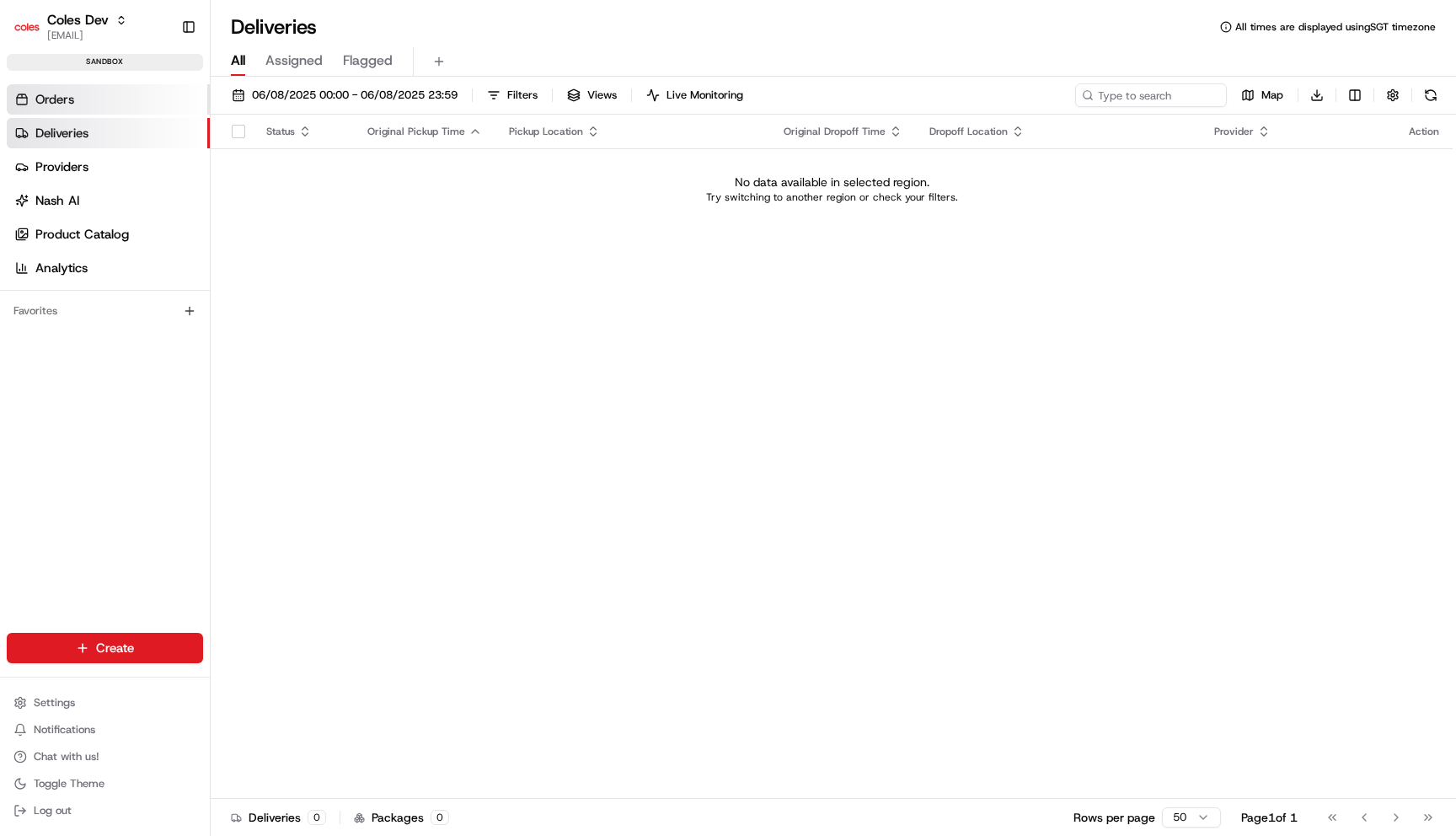 click on "Orders" at bounding box center [108, 99] 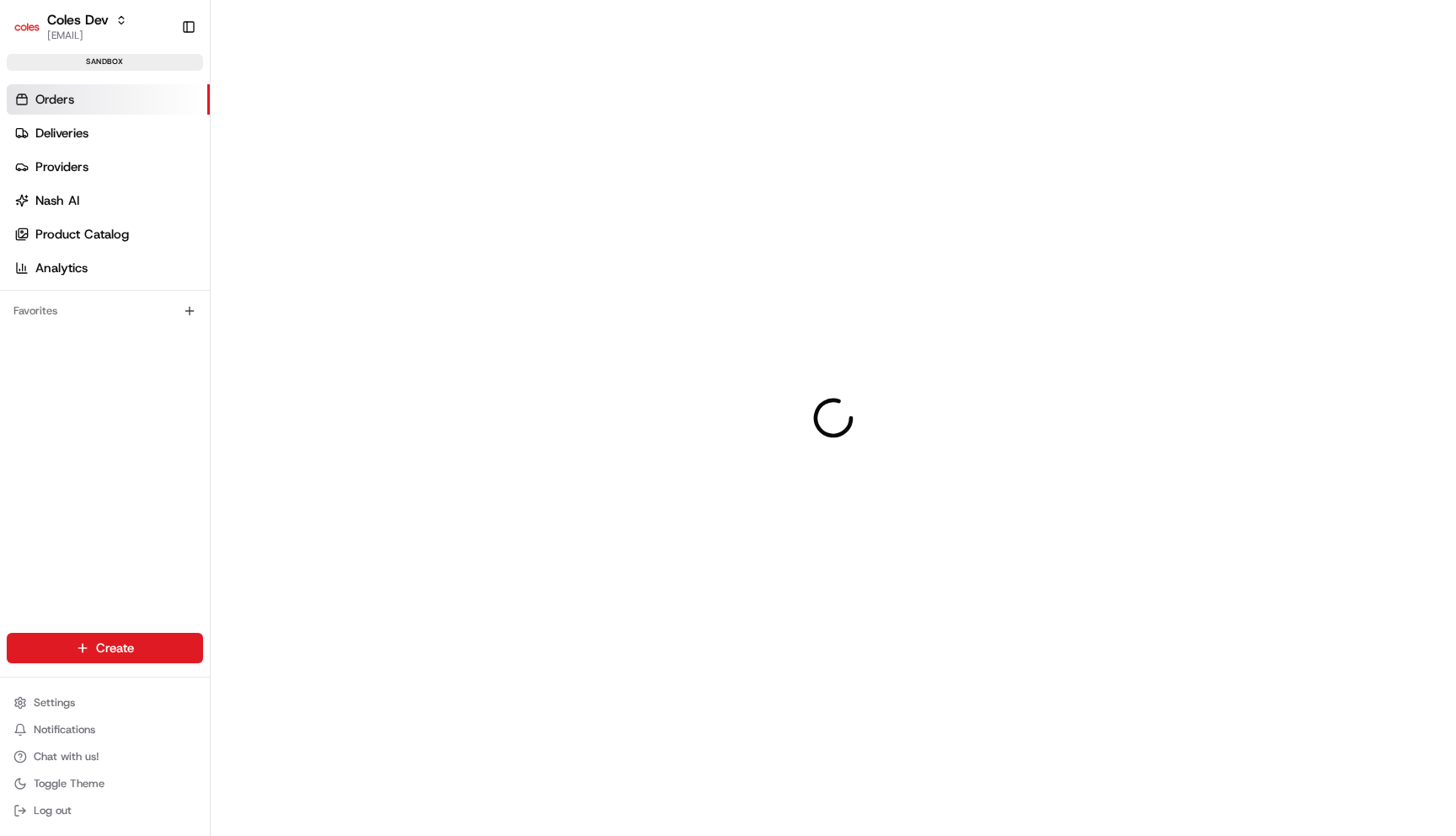 scroll, scrollTop: 0, scrollLeft: 0, axis: both 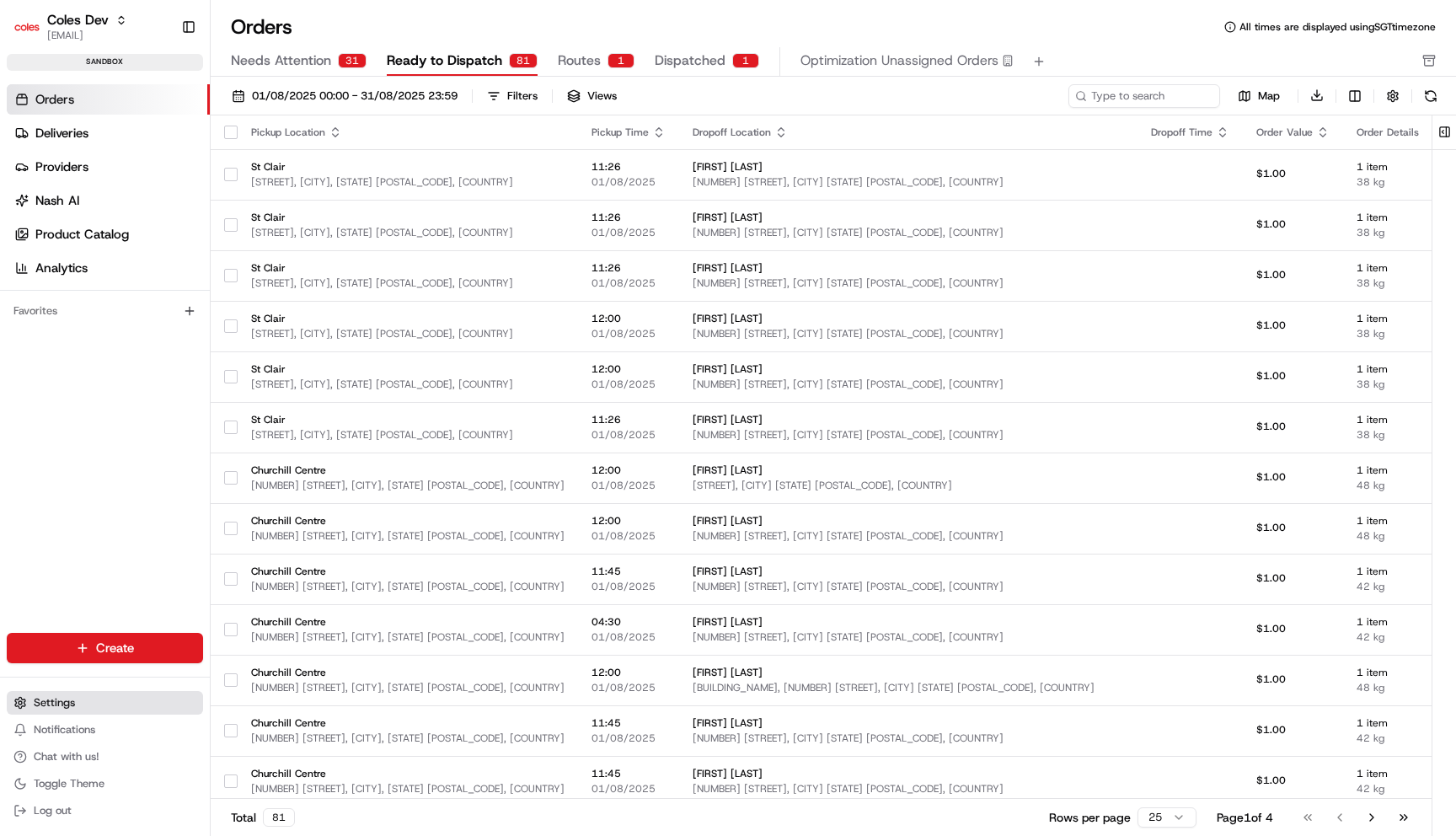 click on "Settings" at bounding box center (54, 703) 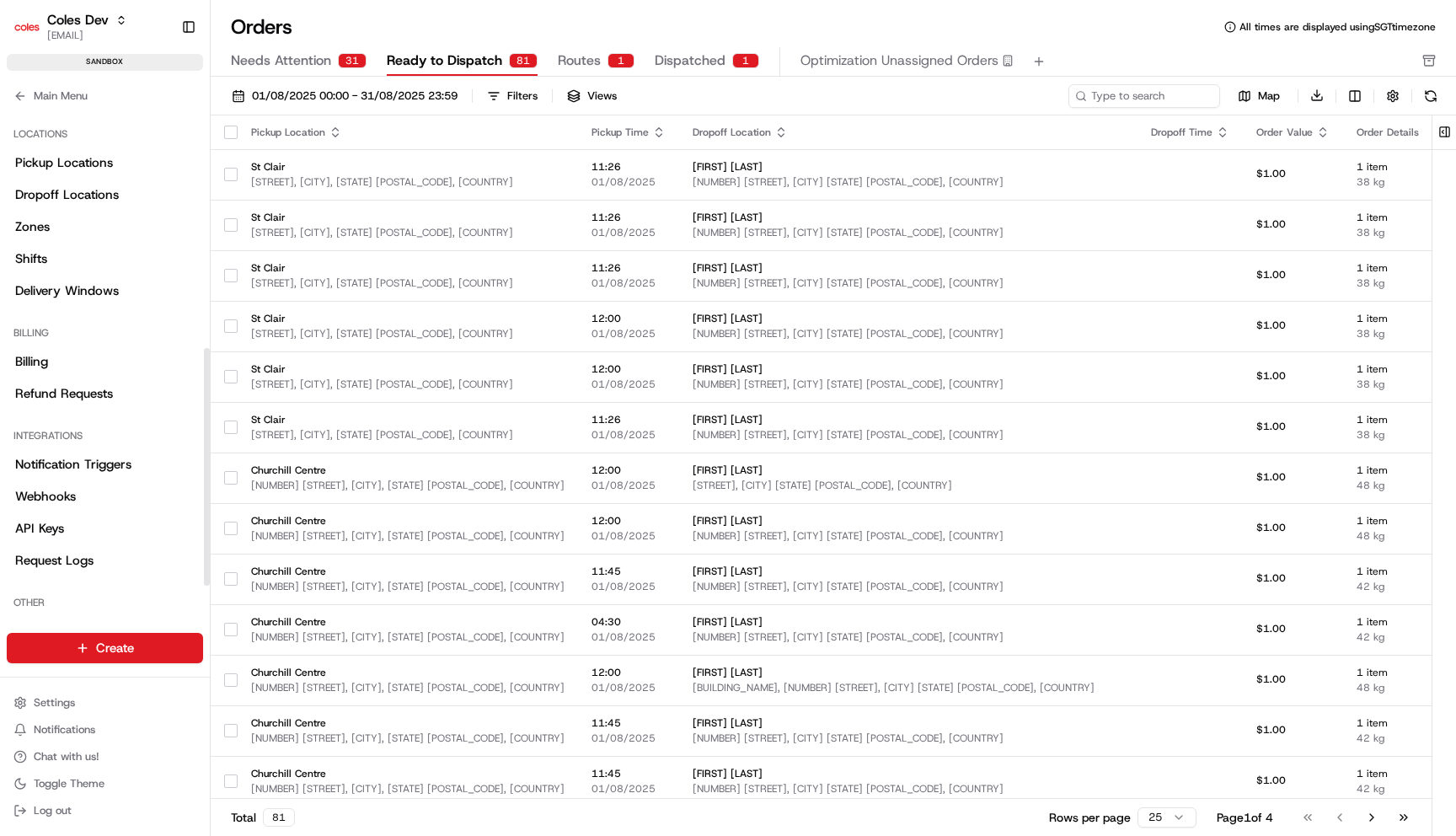 scroll, scrollTop: 506, scrollLeft: 0, axis: vertical 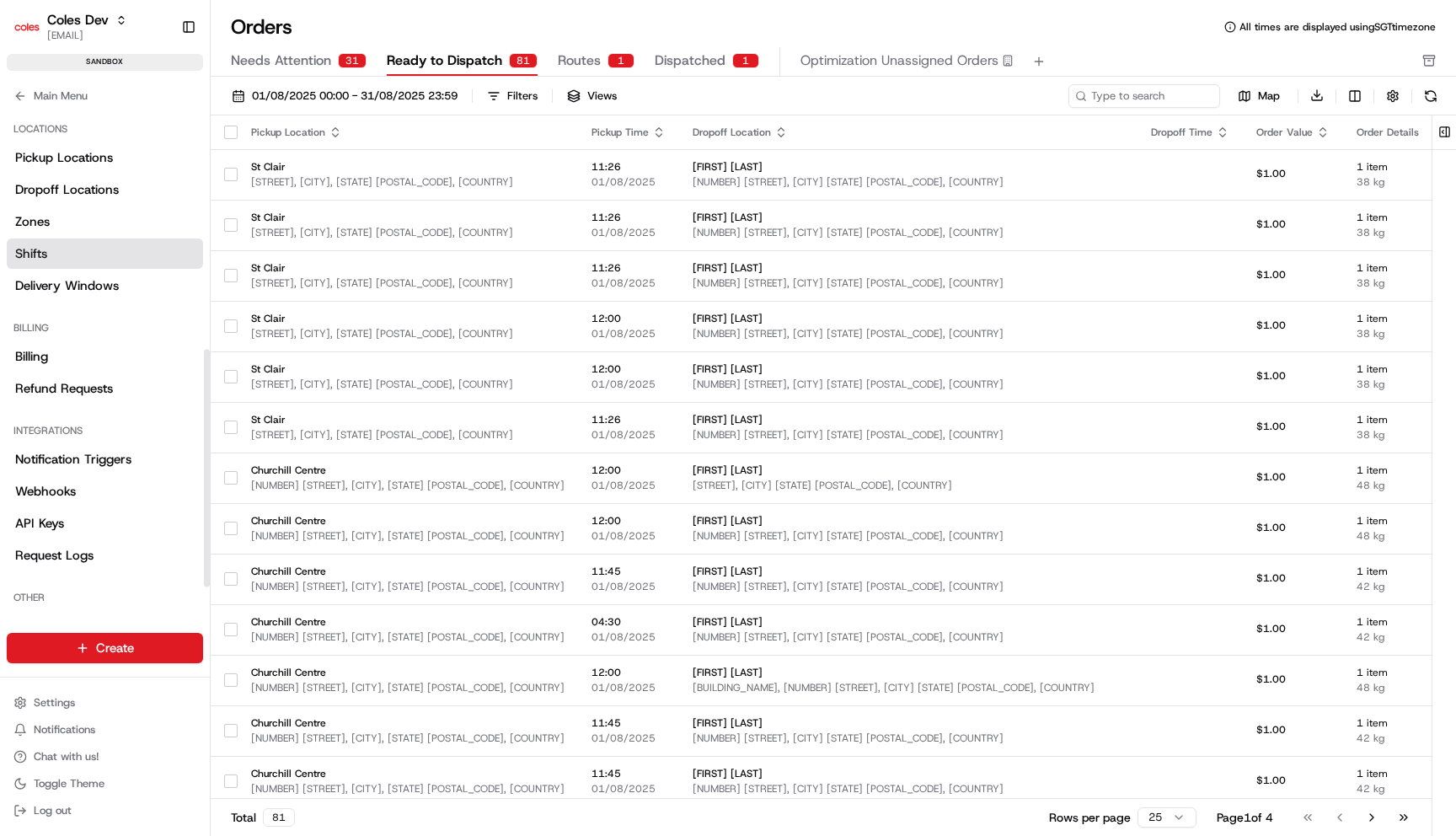 click on "Shifts" at bounding box center (104, 254) 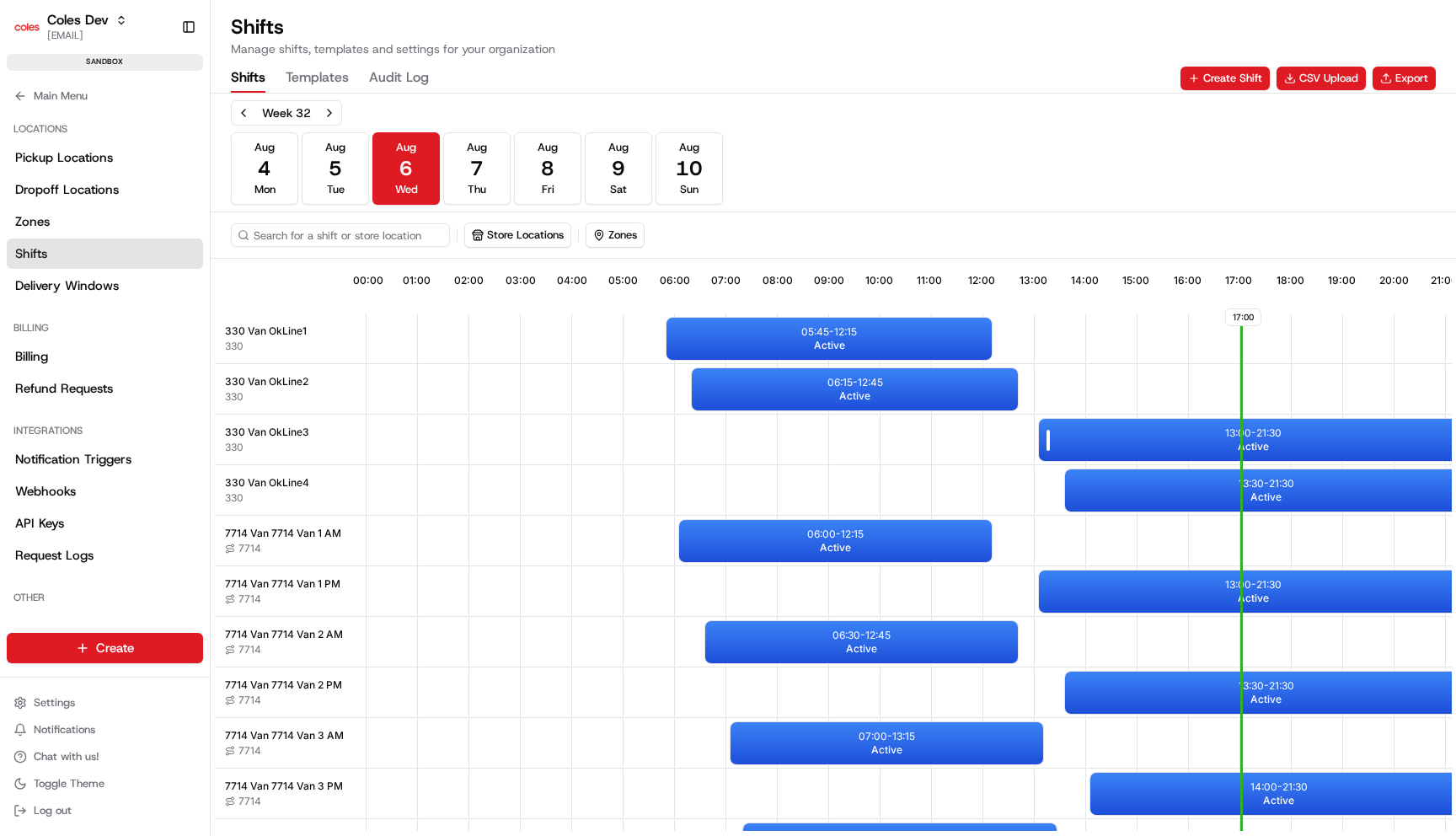 click on "13:00  -  21:30 Active" at bounding box center (1253, 440) 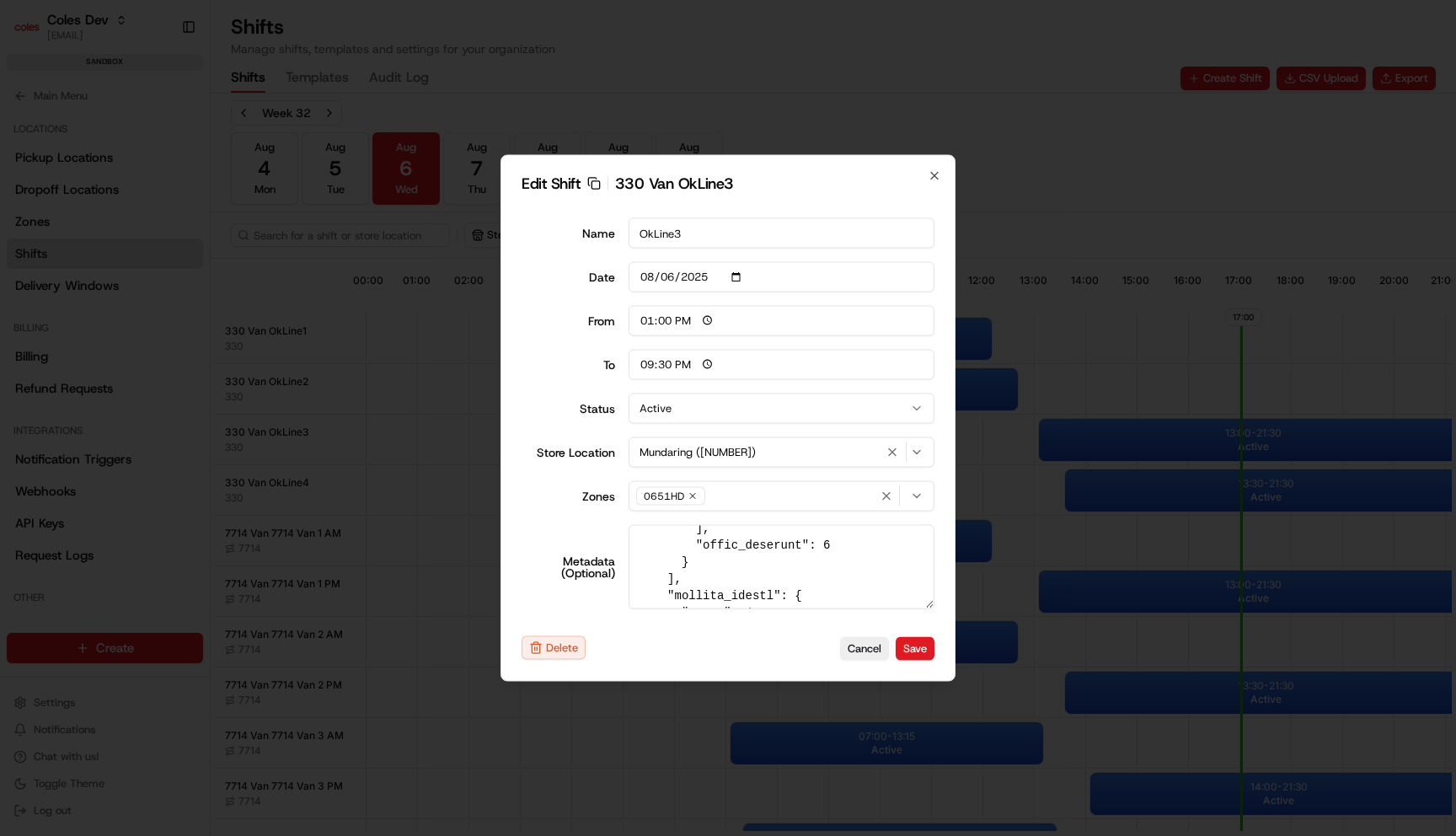 scroll, scrollTop: 1229, scrollLeft: 0, axis: vertical 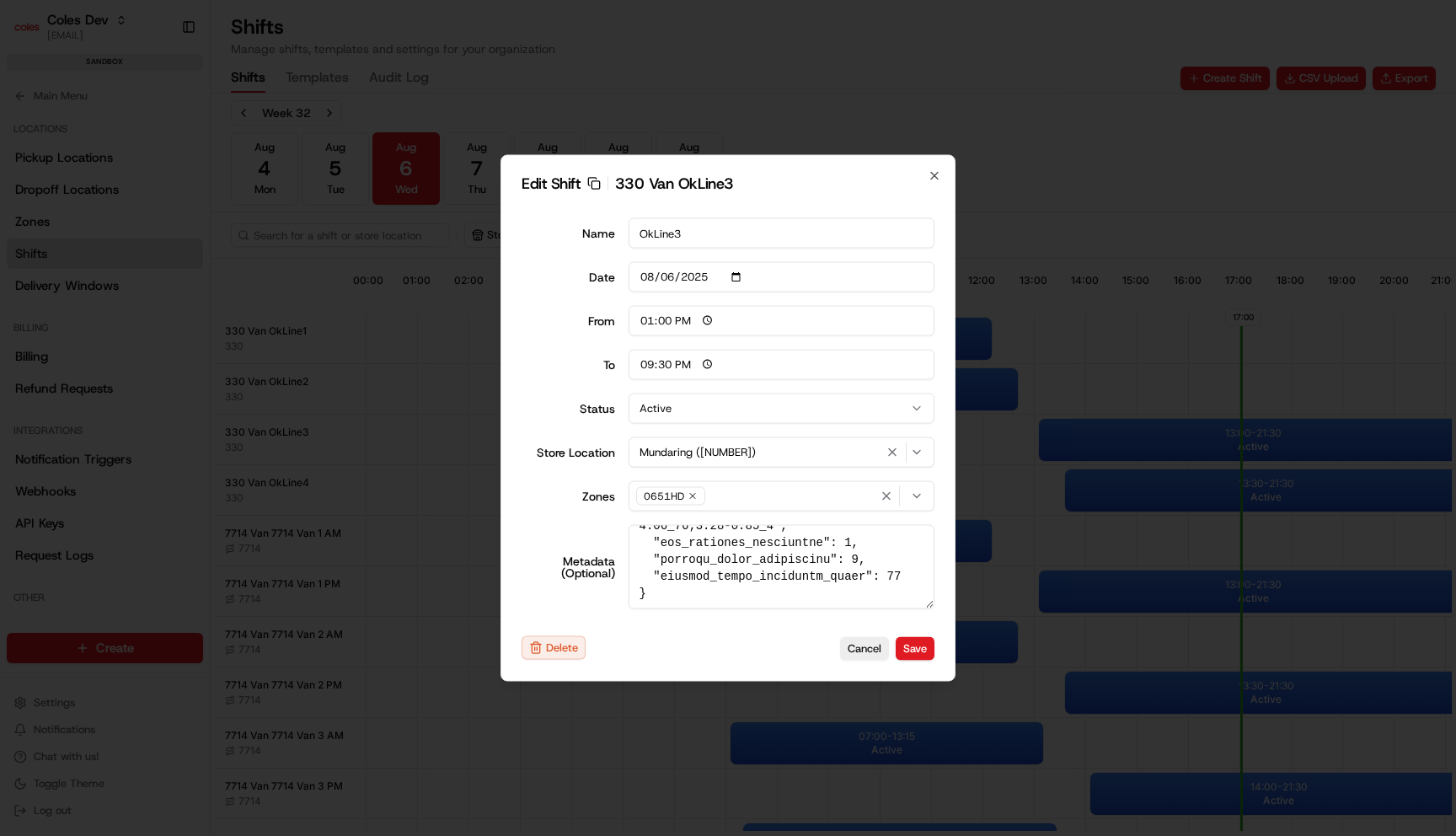 click on "Metadata (Optional)" at bounding box center (782, 567) 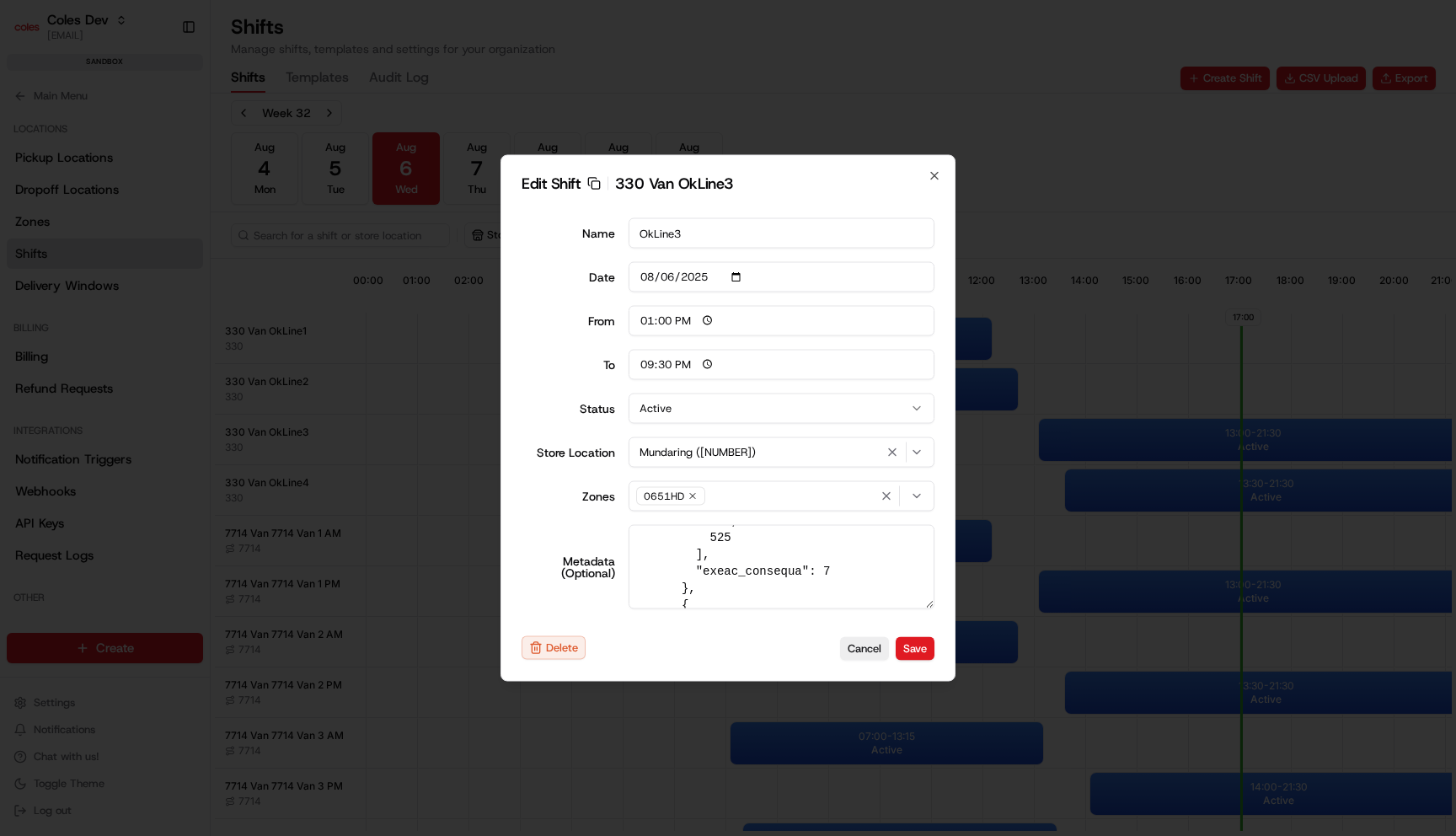 scroll, scrollTop: 0, scrollLeft: 0, axis: both 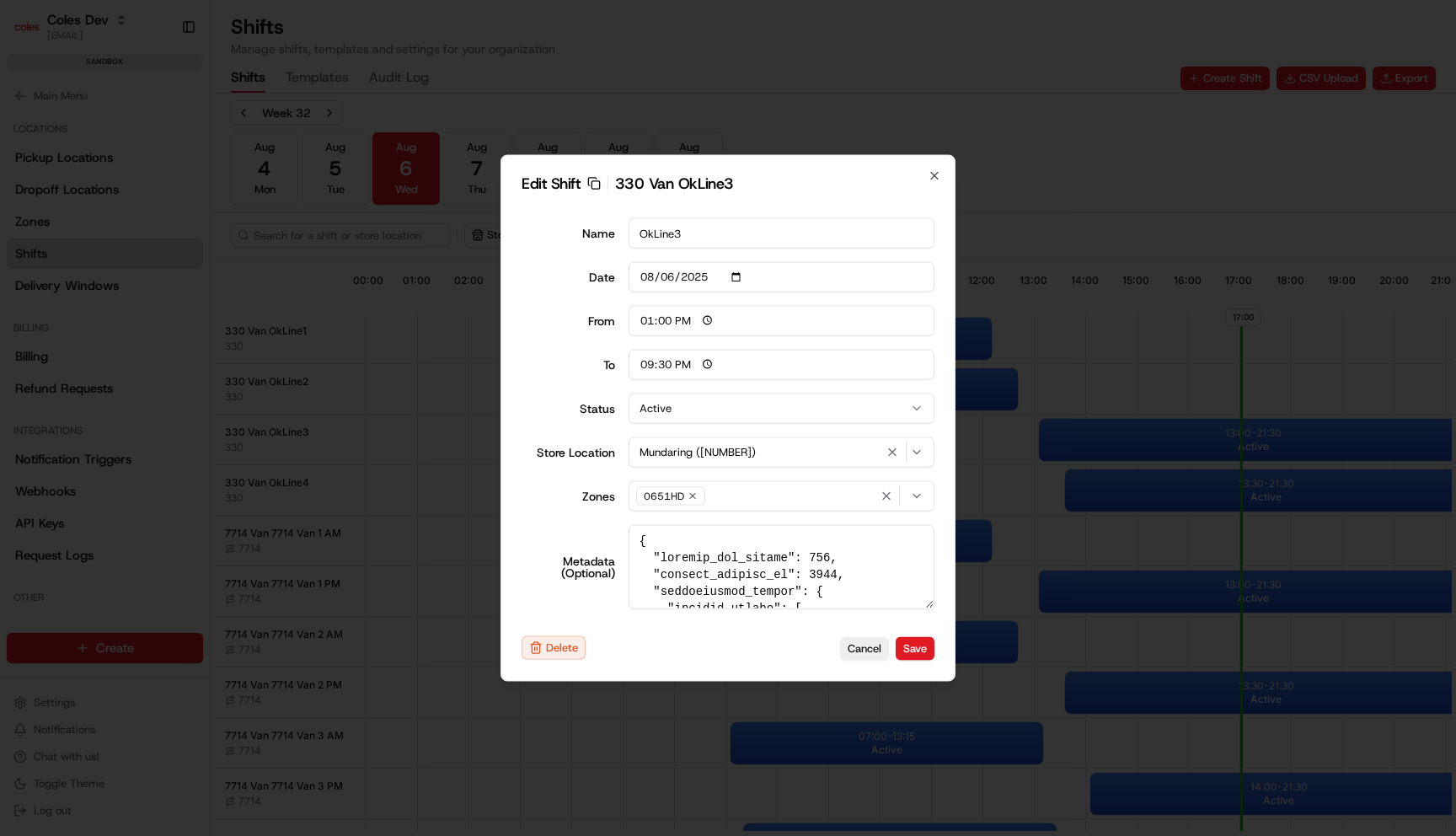 type 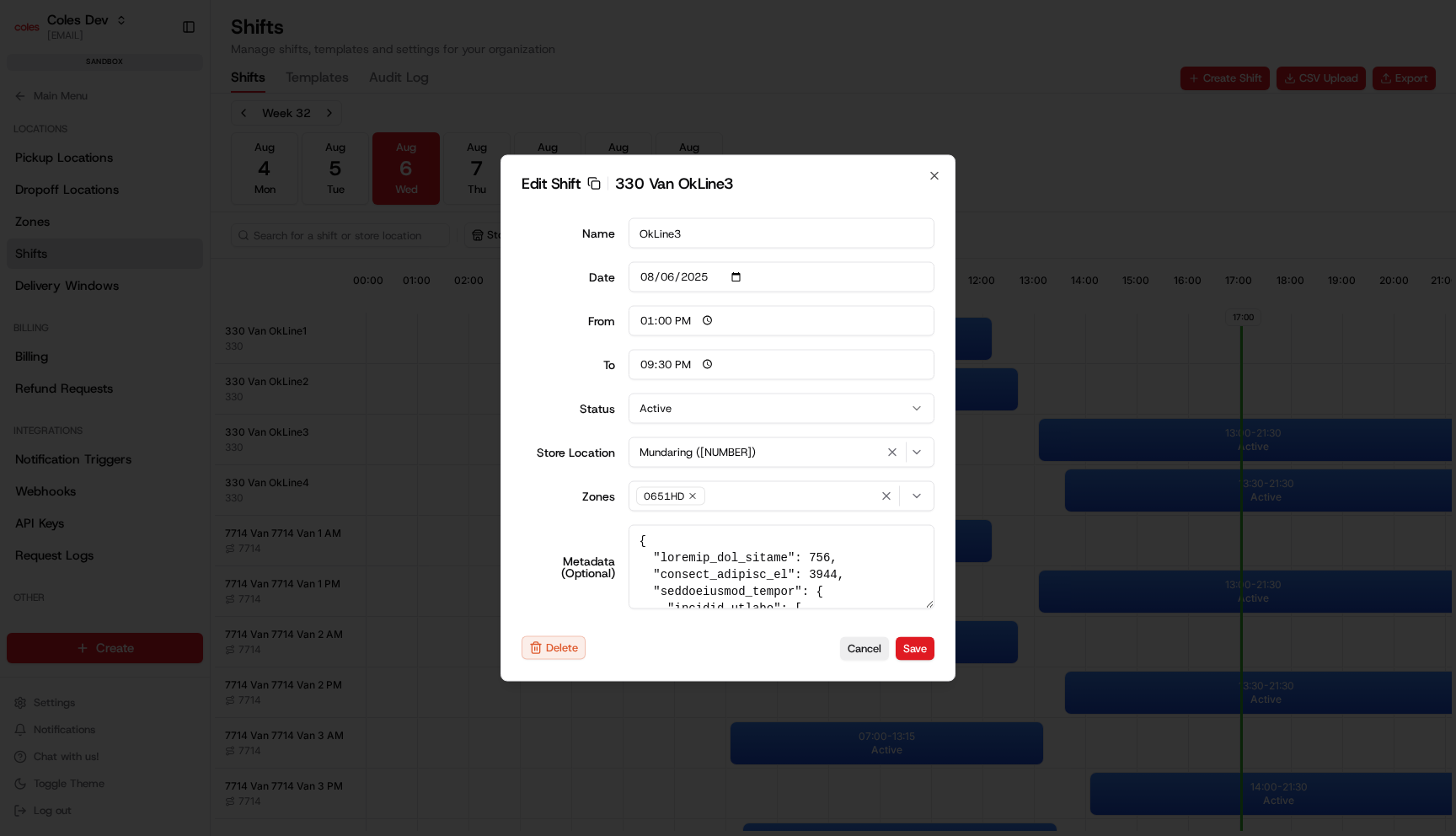 type 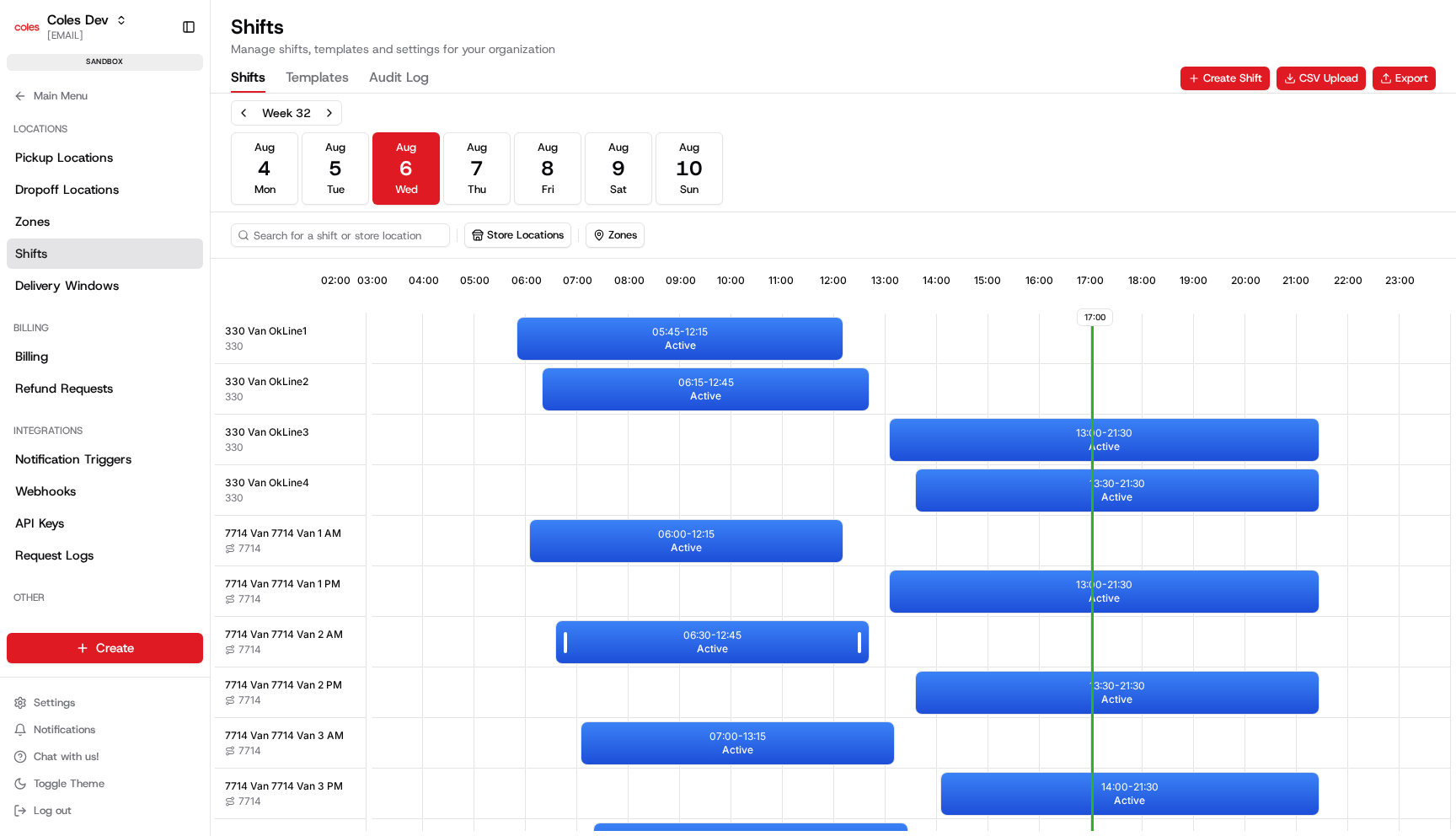 scroll, scrollTop: 98, scrollLeft: 158, axis: both 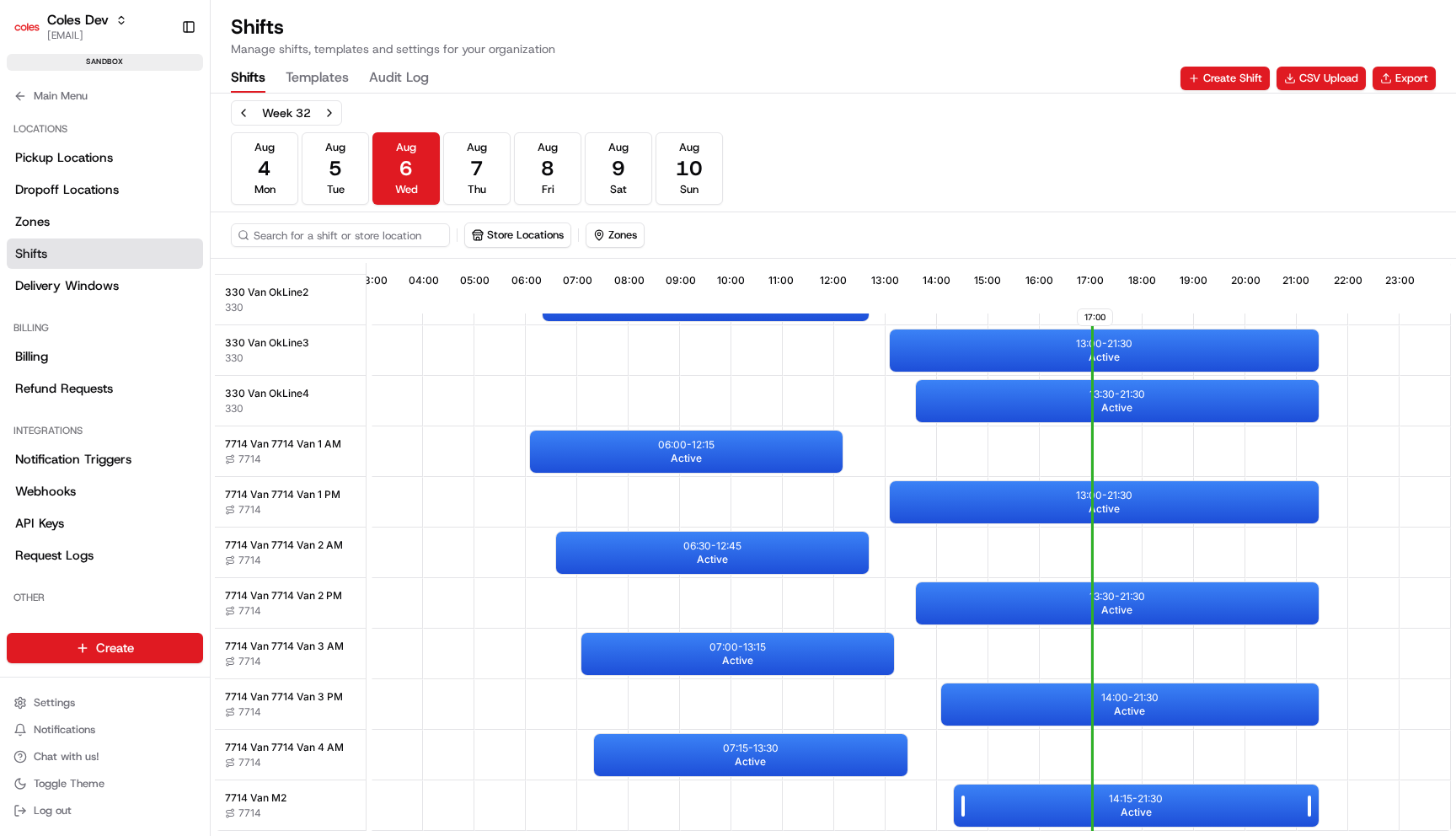 click on "Active" at bounding box center [1136, 812] 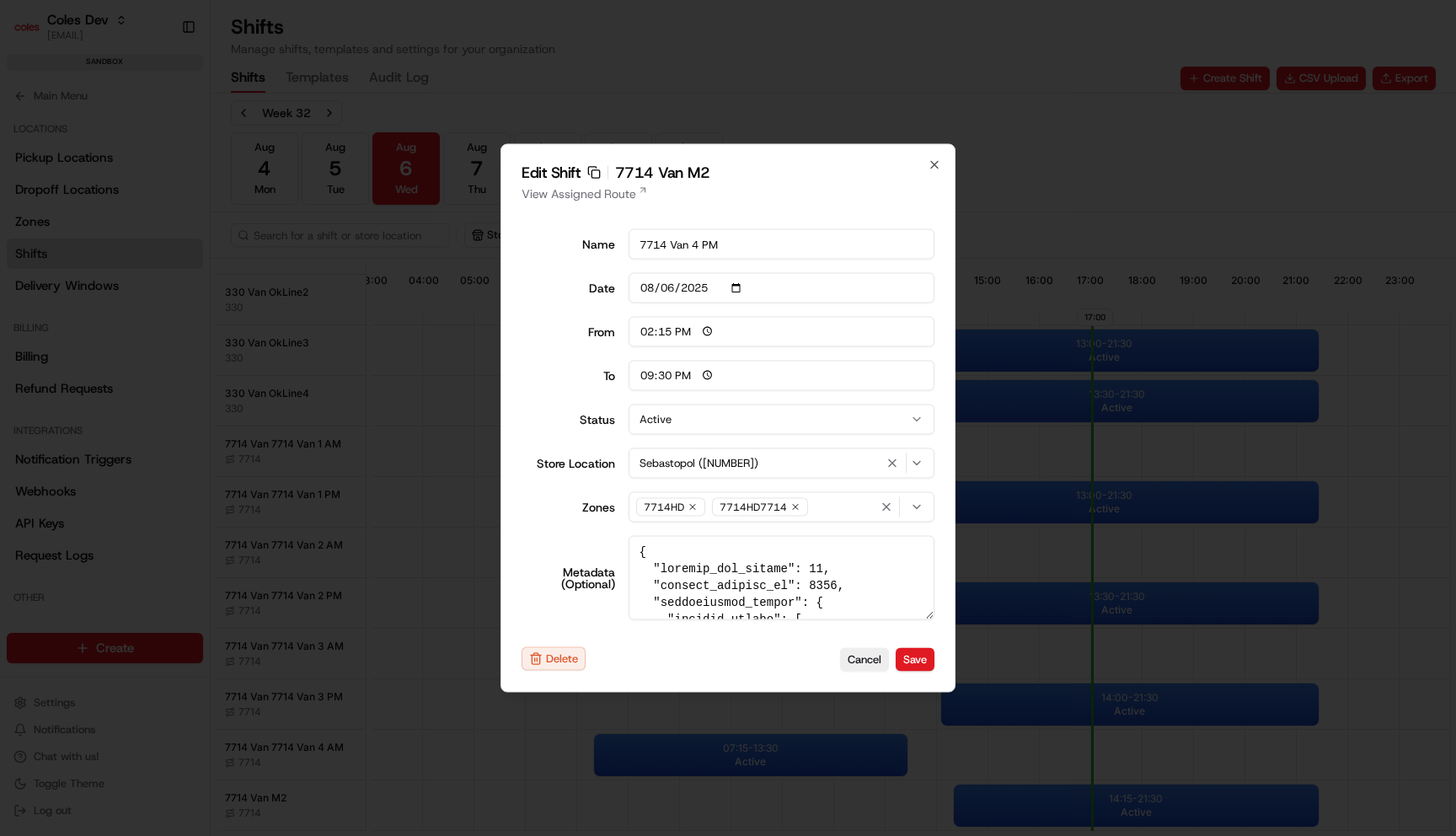 type 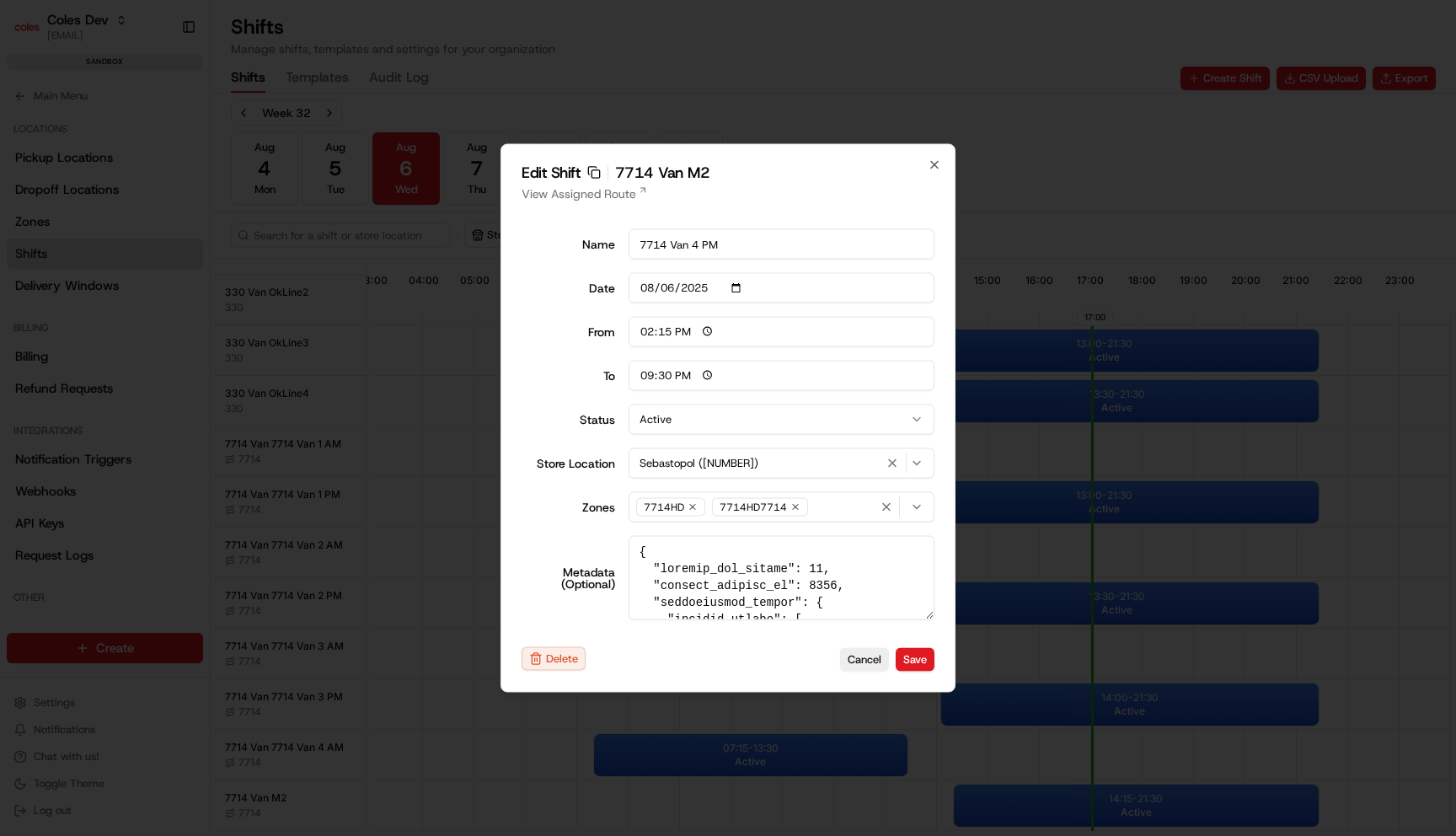 type 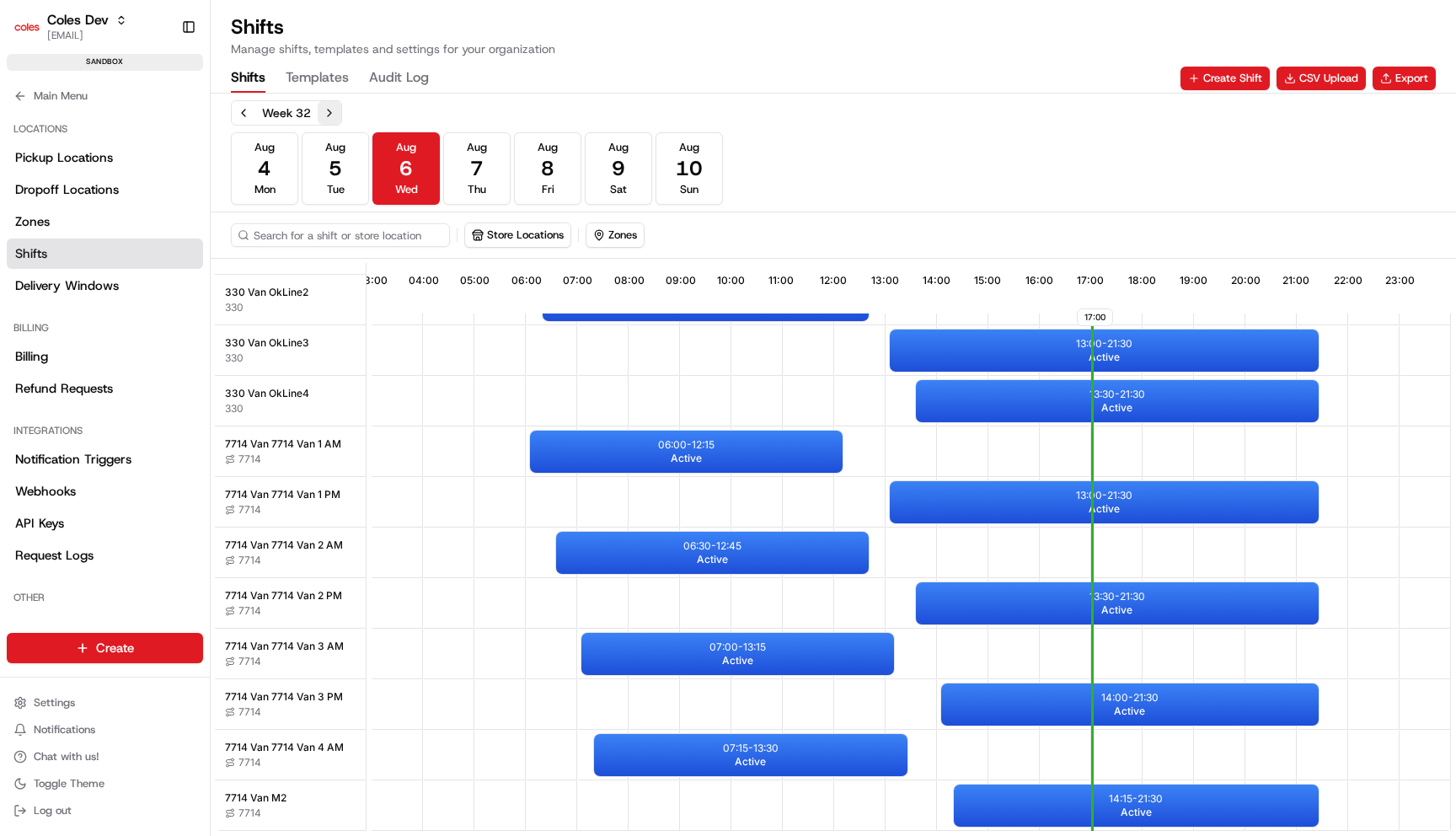 click at bounding box center [329, 113] 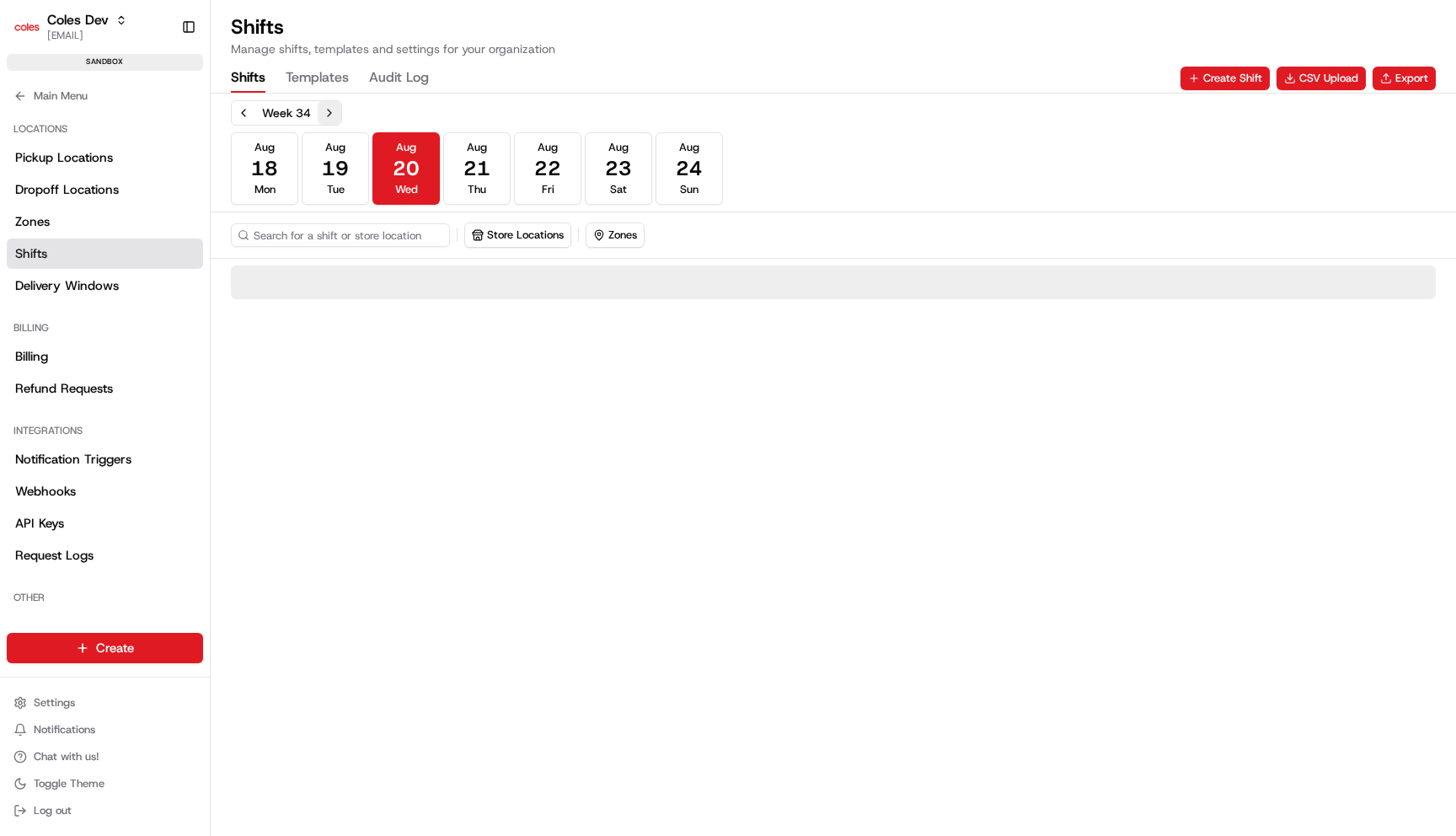 click at bounding box center (329, 113) 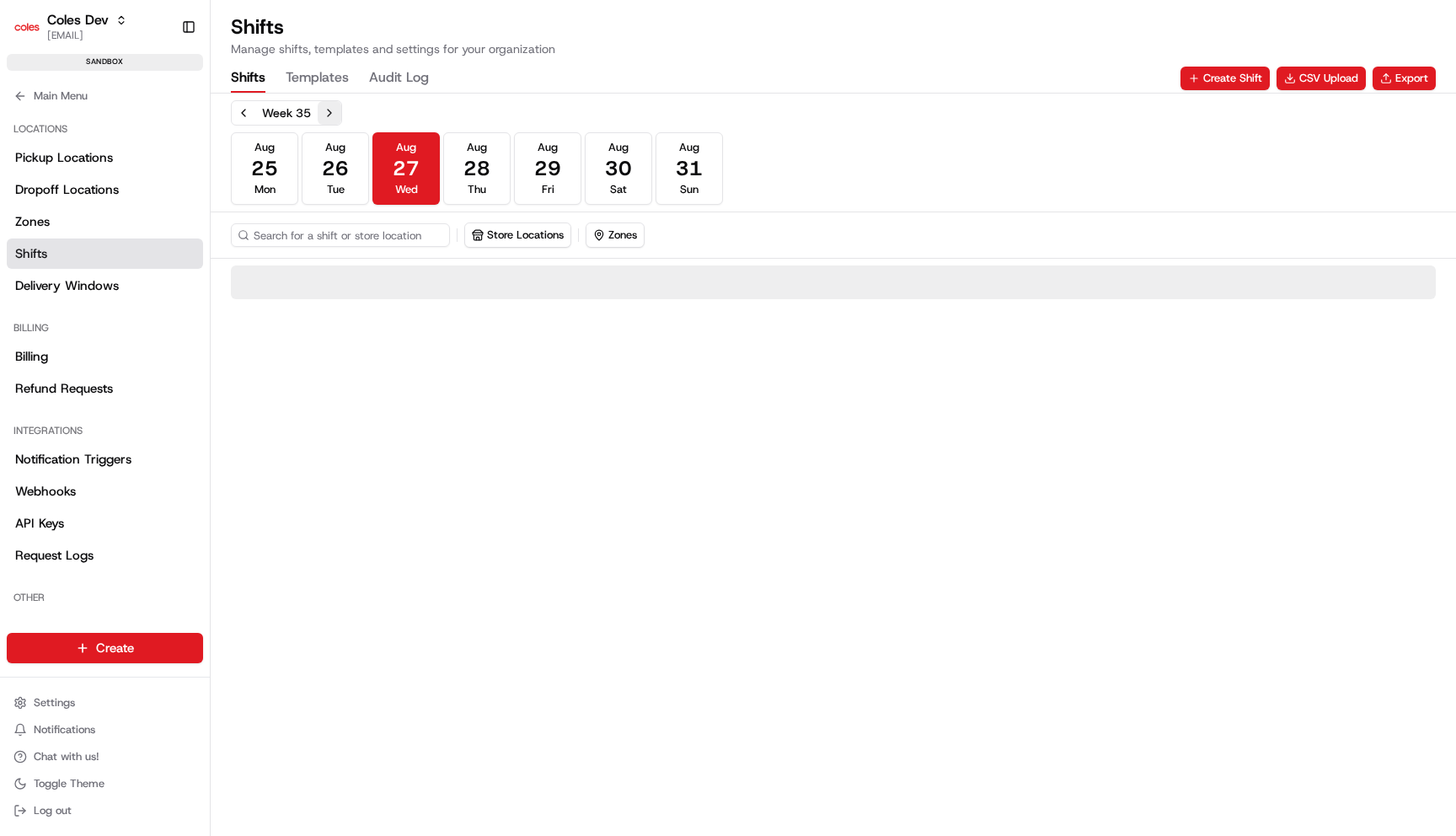 click at bounding box center [329, 113] 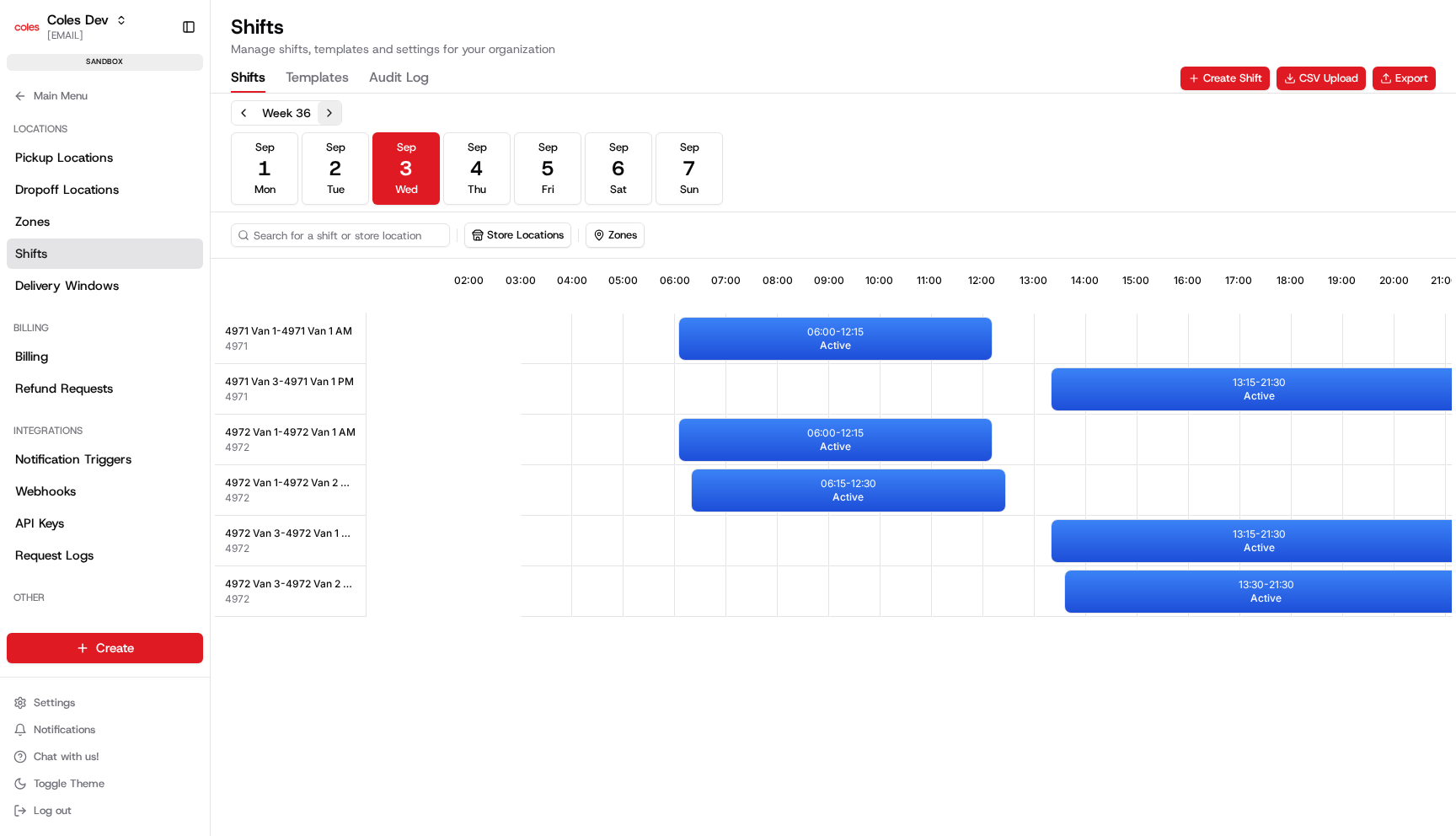 click at bounding box center [329, 113] 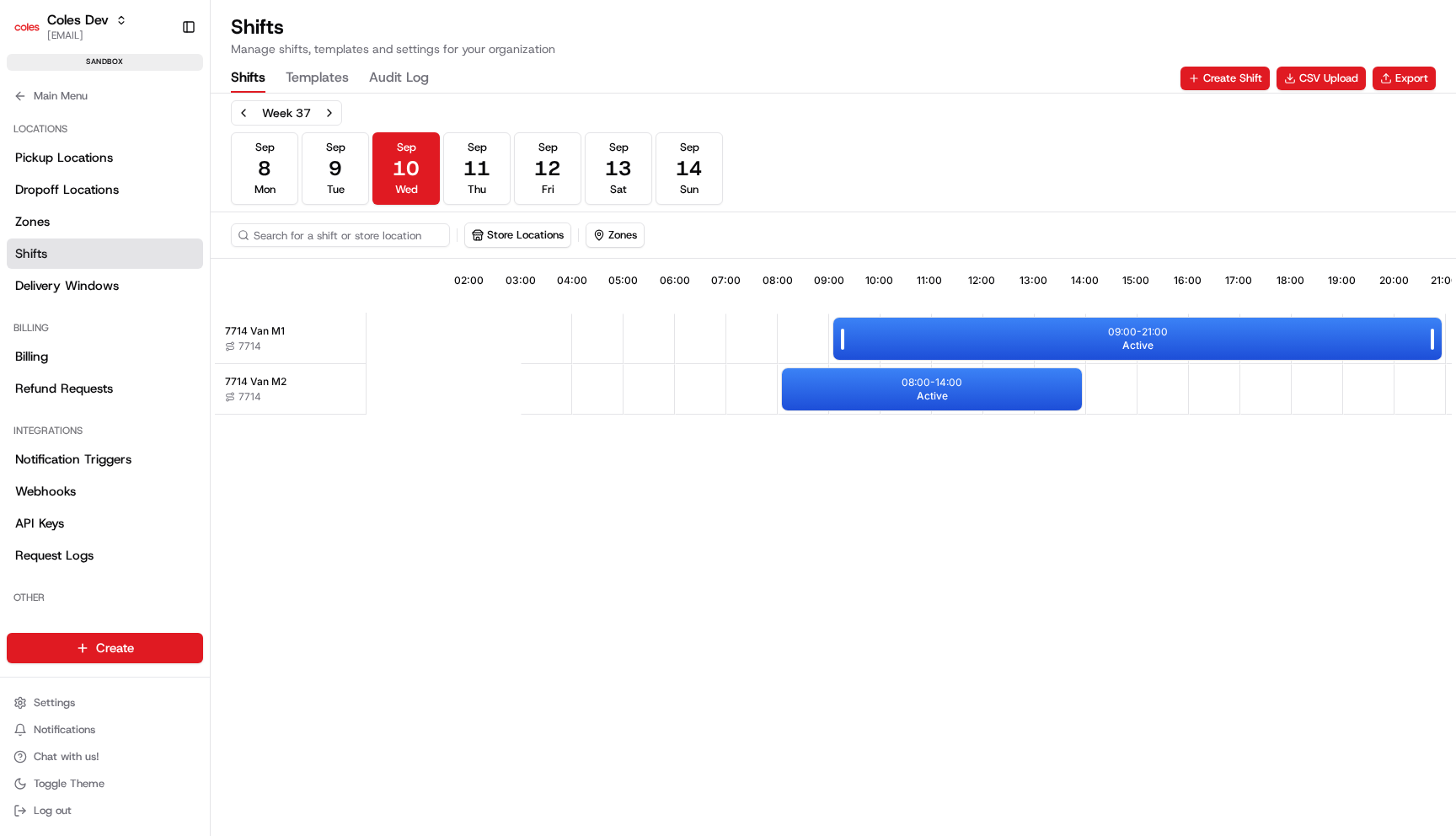 click on "09:00  -  21:00 Active" at bounding box center [1138, 339] 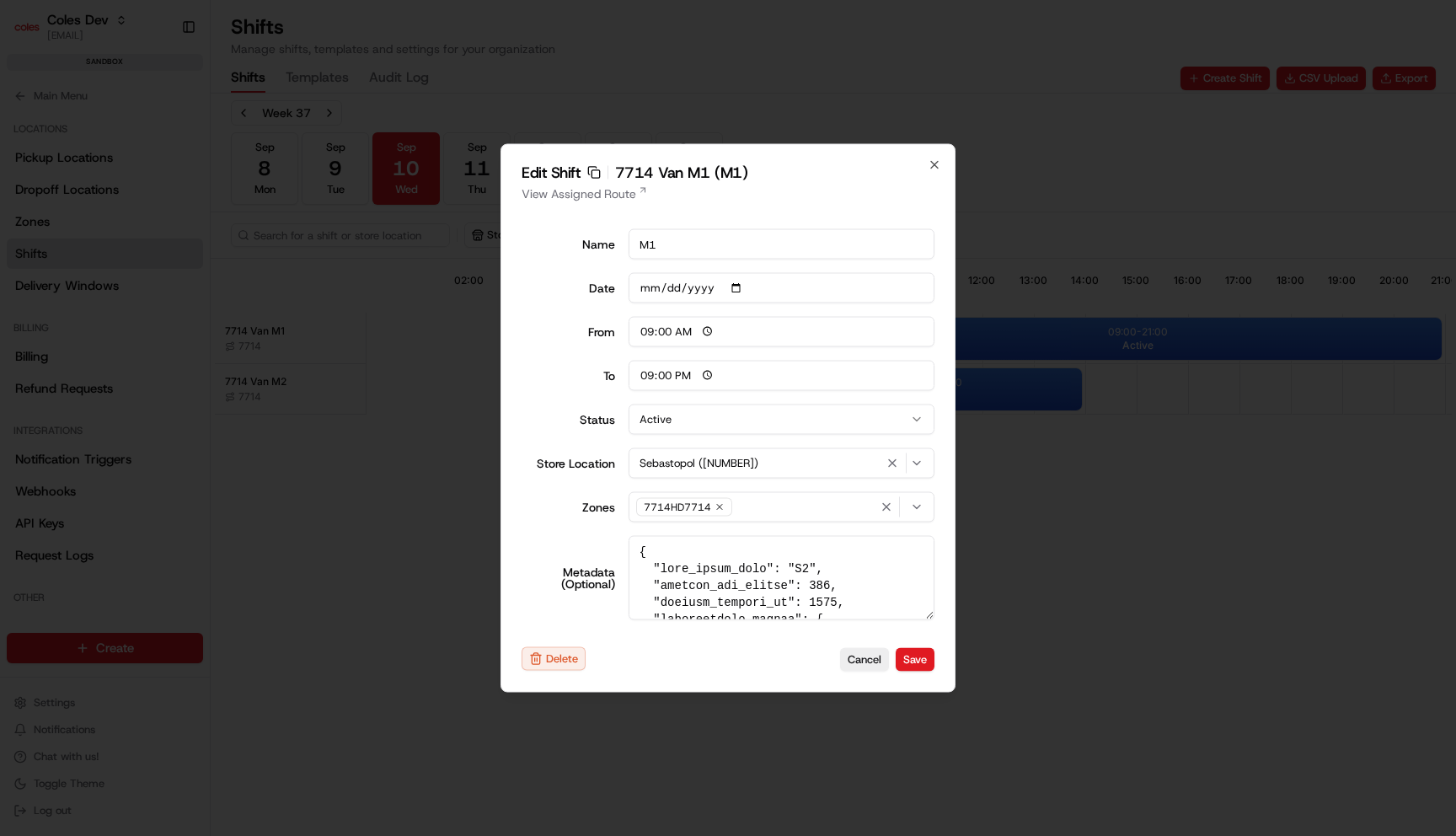 click on "Metadata (Optional)" at bounding box center (782, 578) 